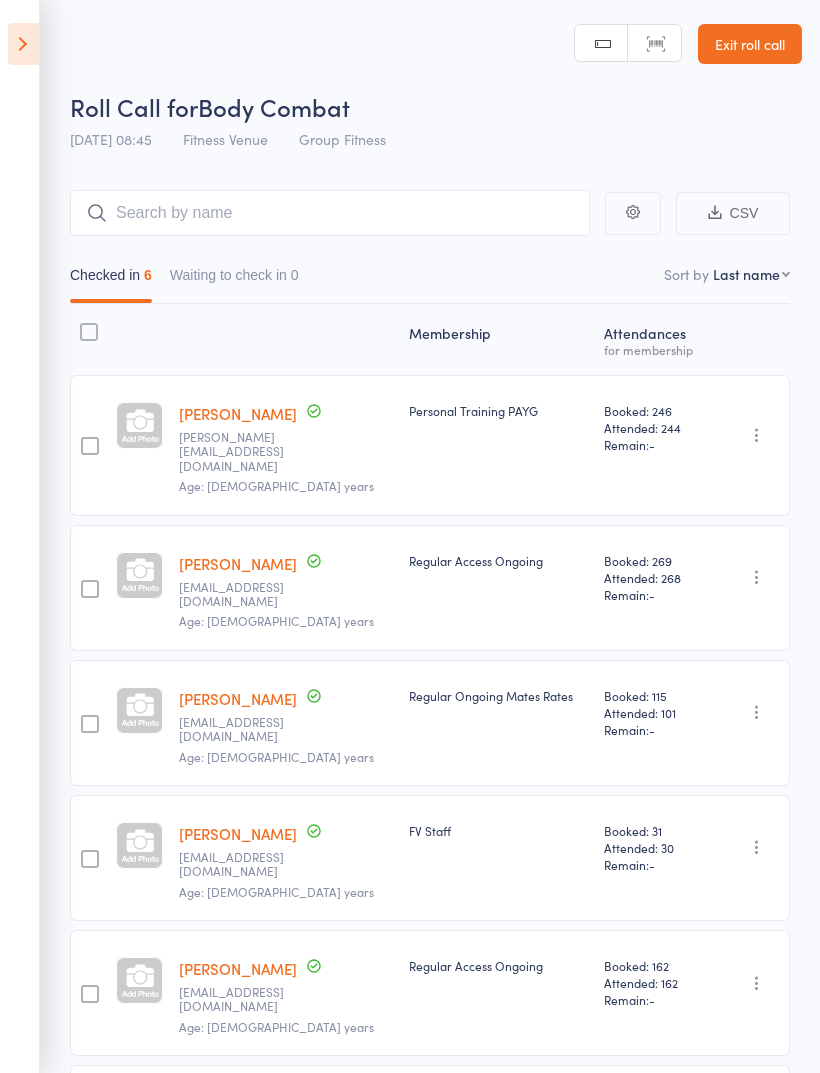 scroll, scrollTop: 14, scrollLeft: 0, axis: vertical 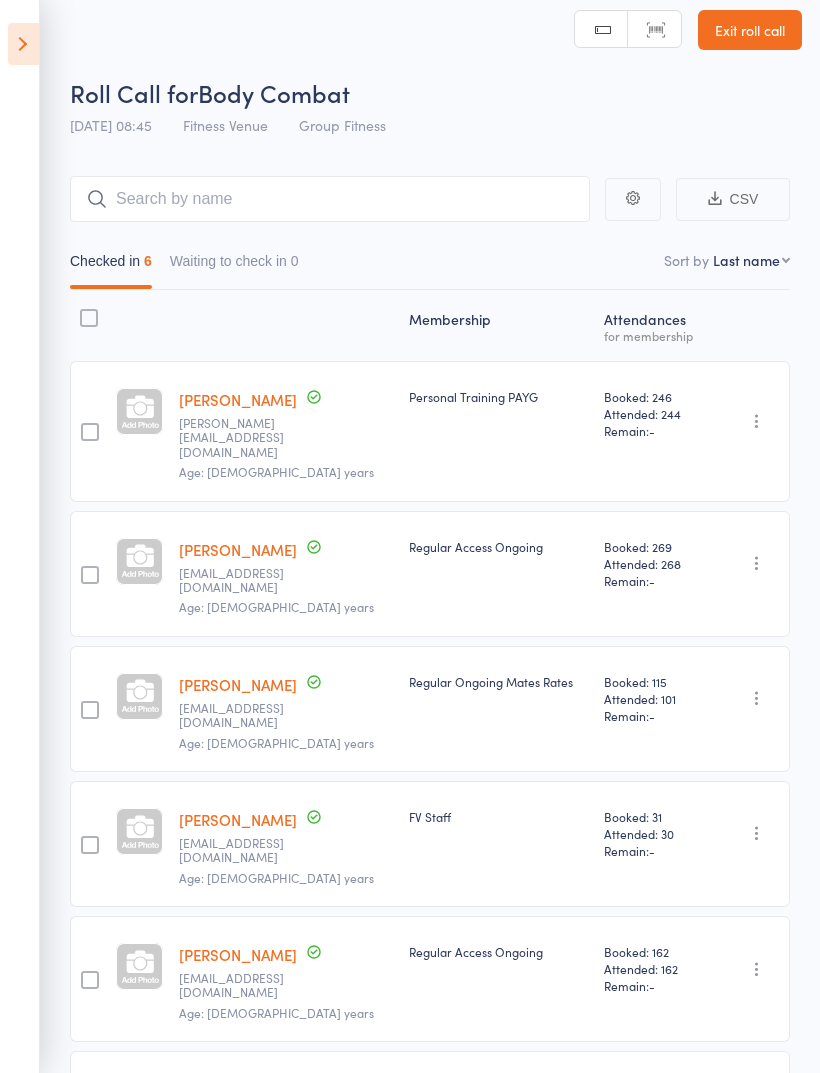click at bounding box center [23, 44] 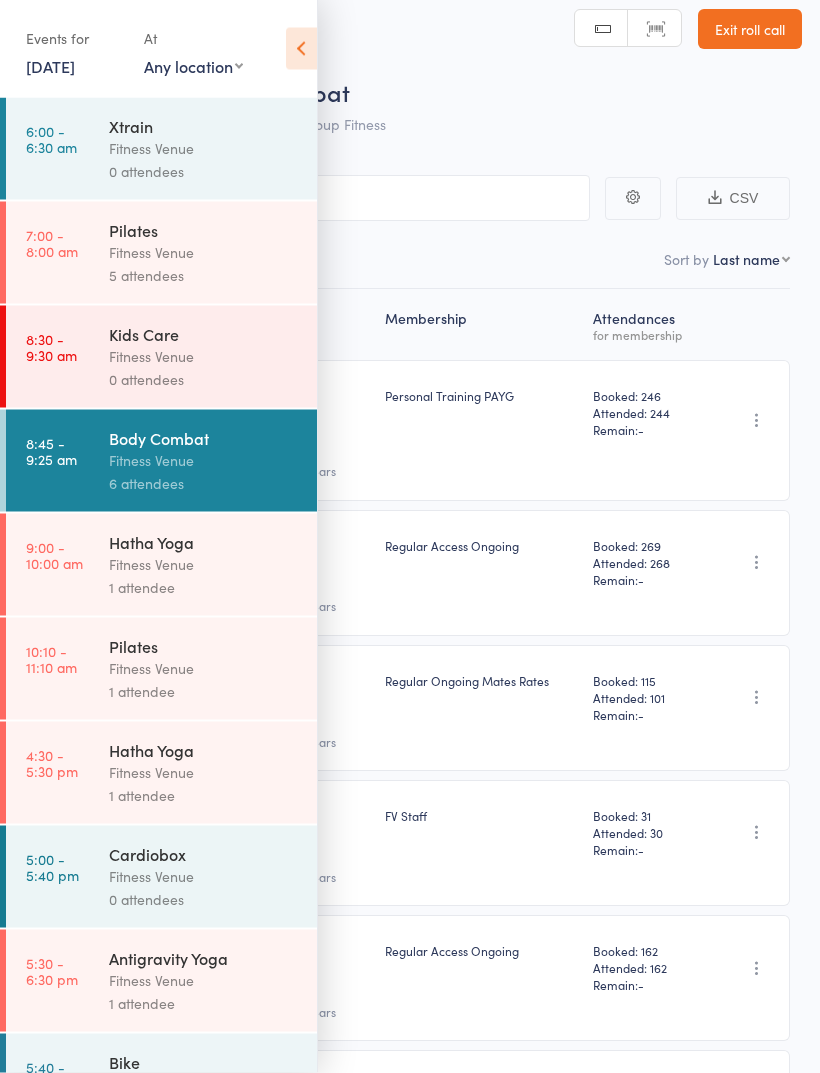 click on "14 Jul, 2025" at bounding box center (50, 66) 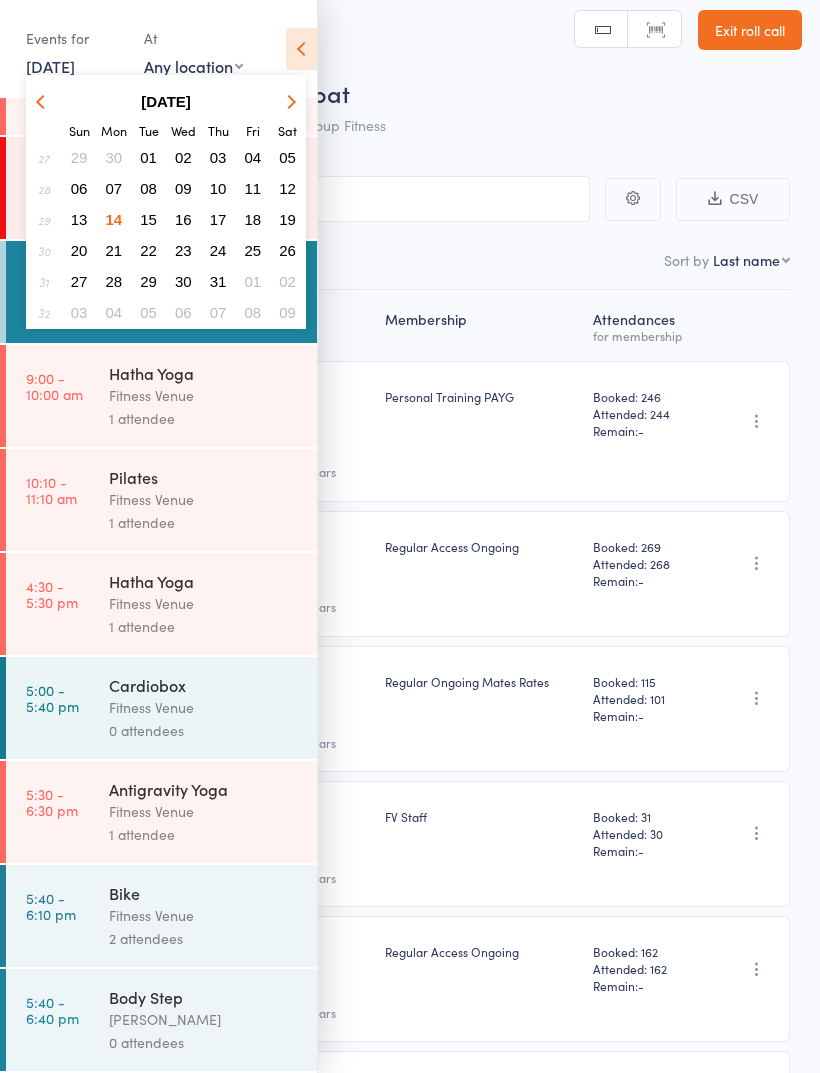 scroll, scrollTop: 191, scrollLeft: 0, axis: vertical 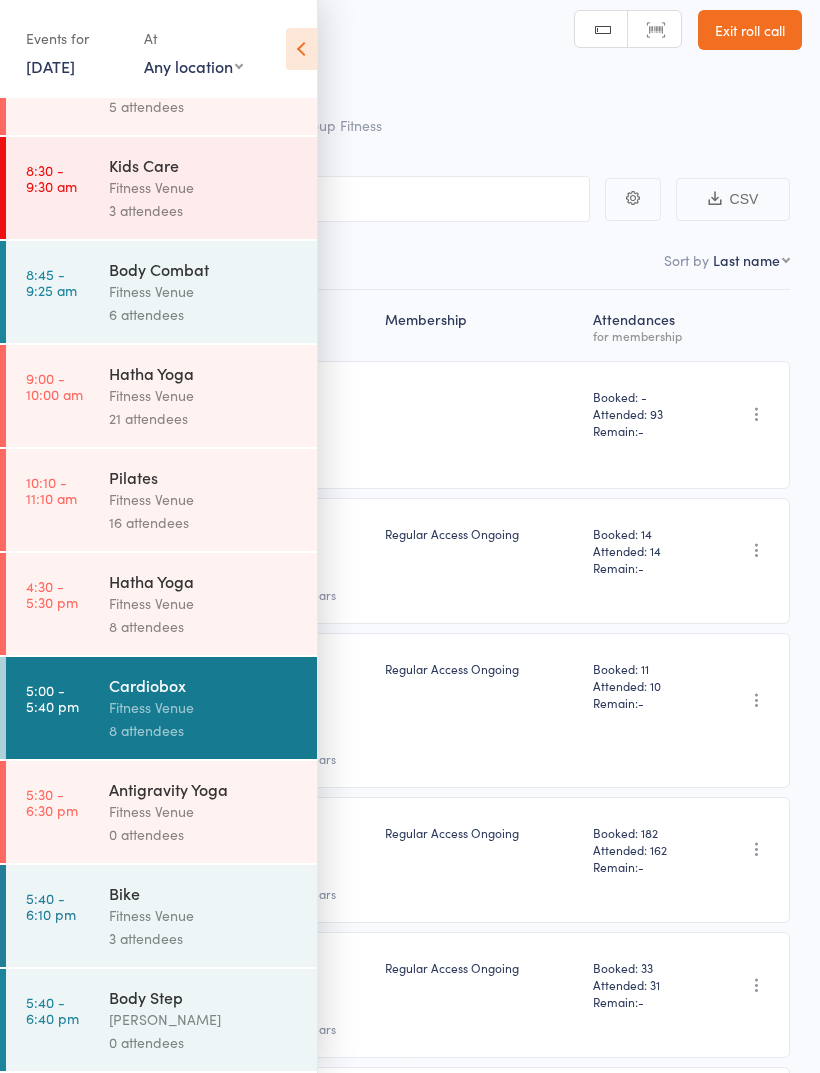 click on "Fitness Venue" at bounding box center [204, 915] 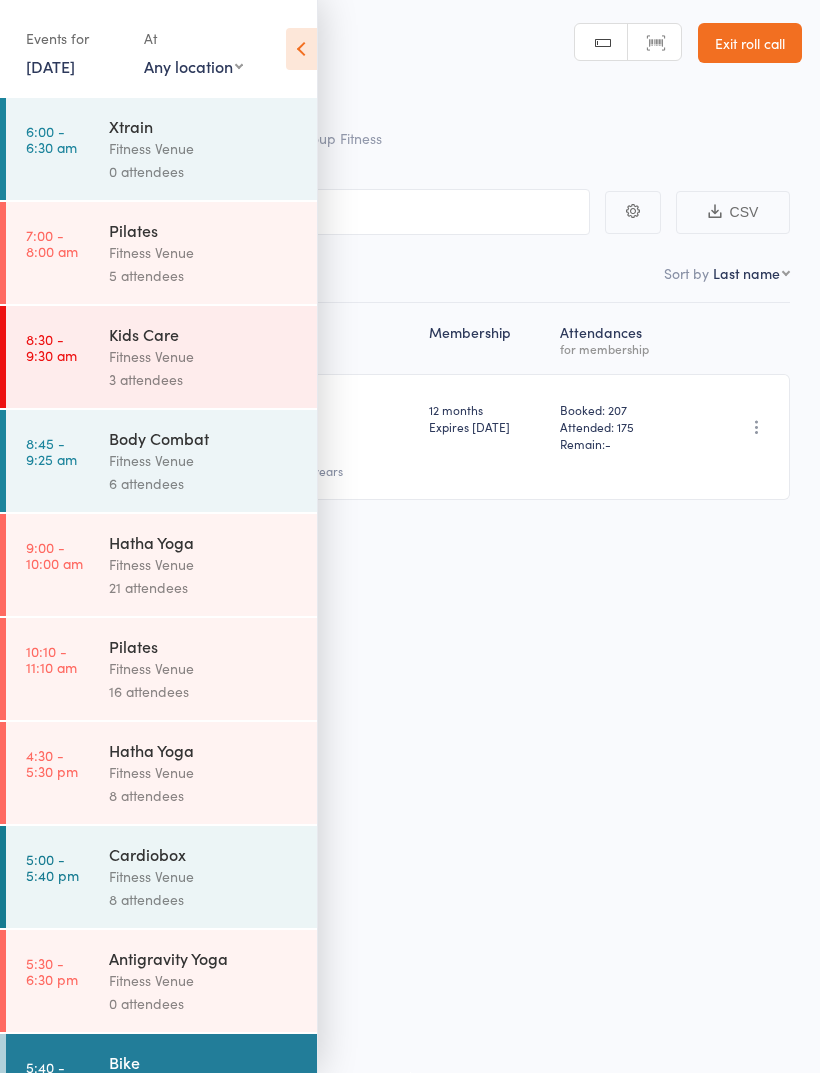 click at bounding box center (301, 49) 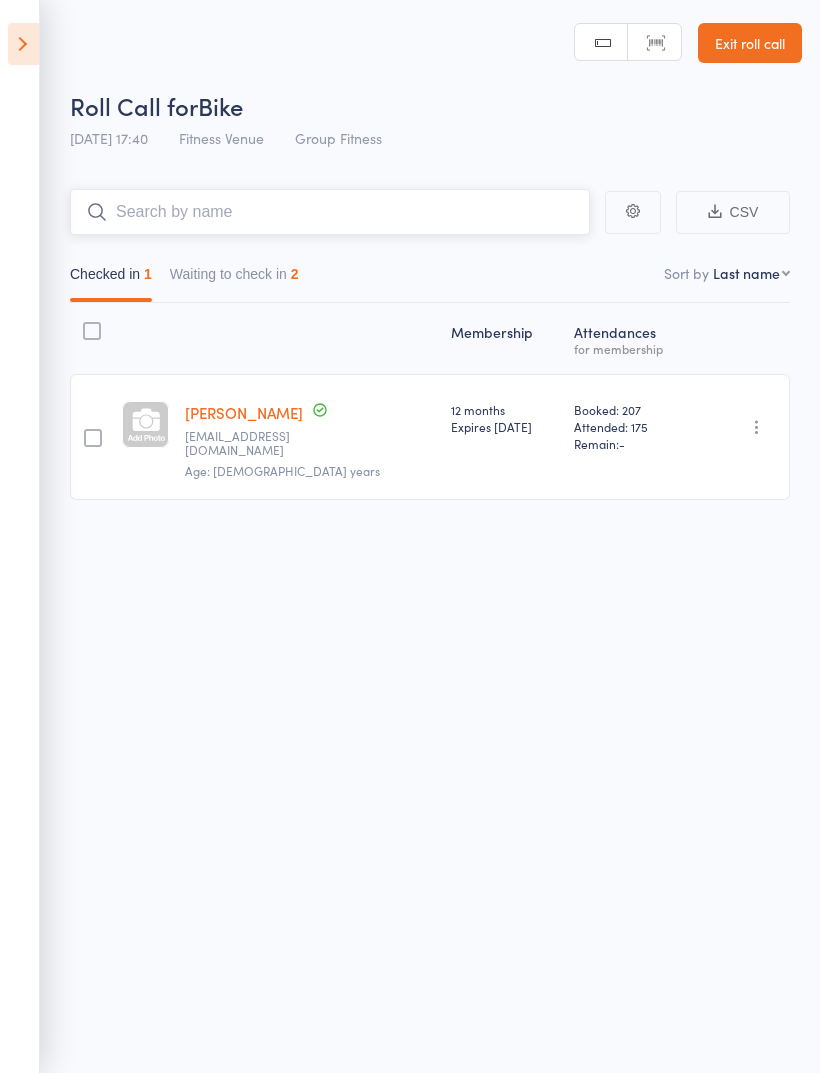 click at bounding box center (330, 212) 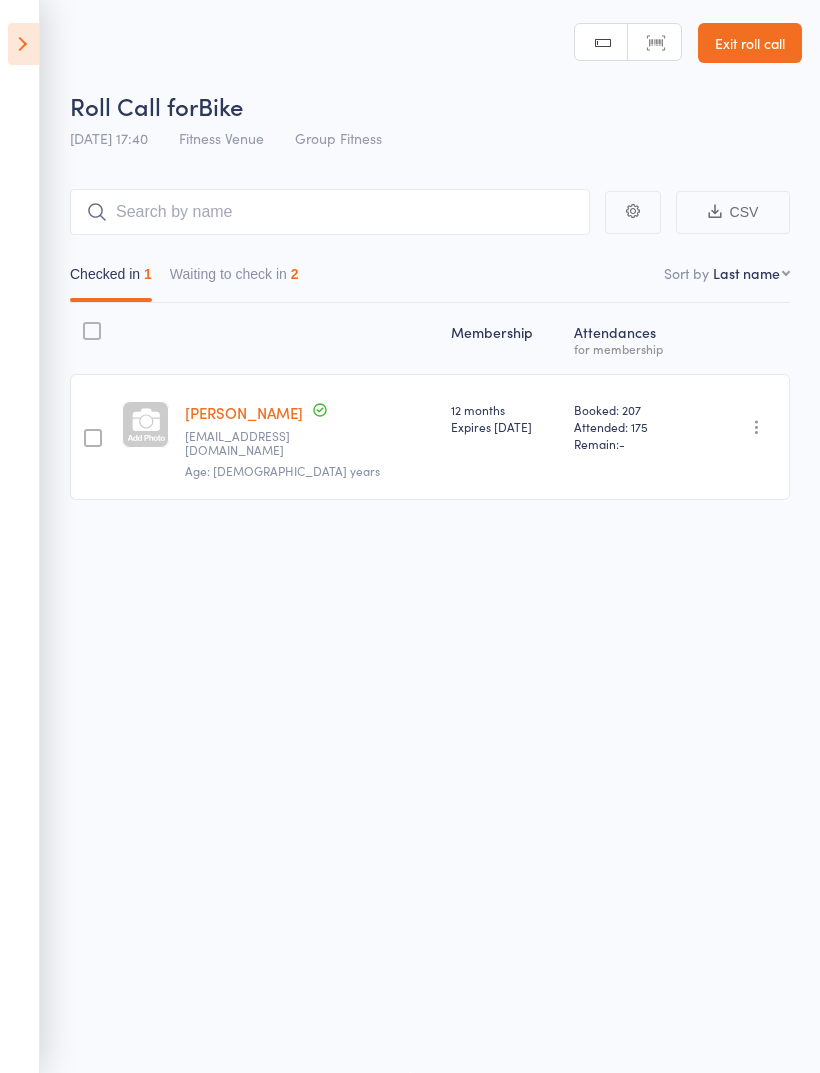 click on "Exit roll call" at bounding box center (750, 43) 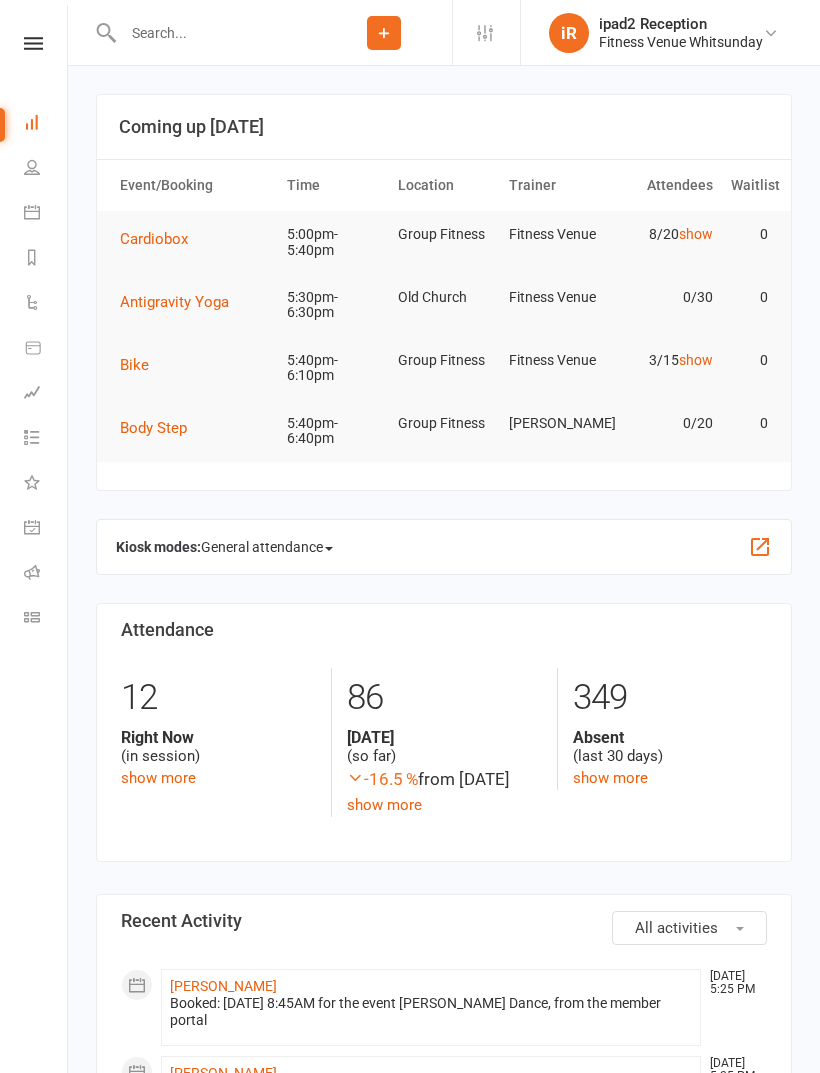 scroll, scrollTop: 0, scrollLeft: 0, axis: both 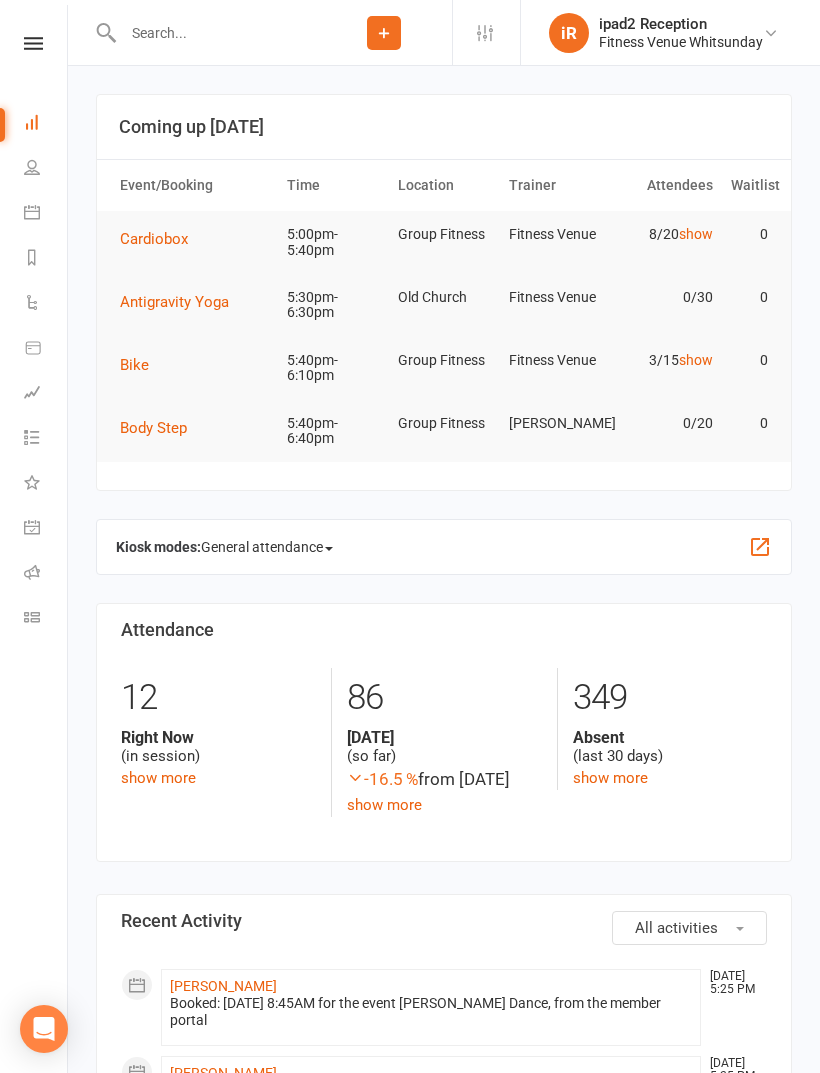 click on "Bike" at bounding box center (141, 365) 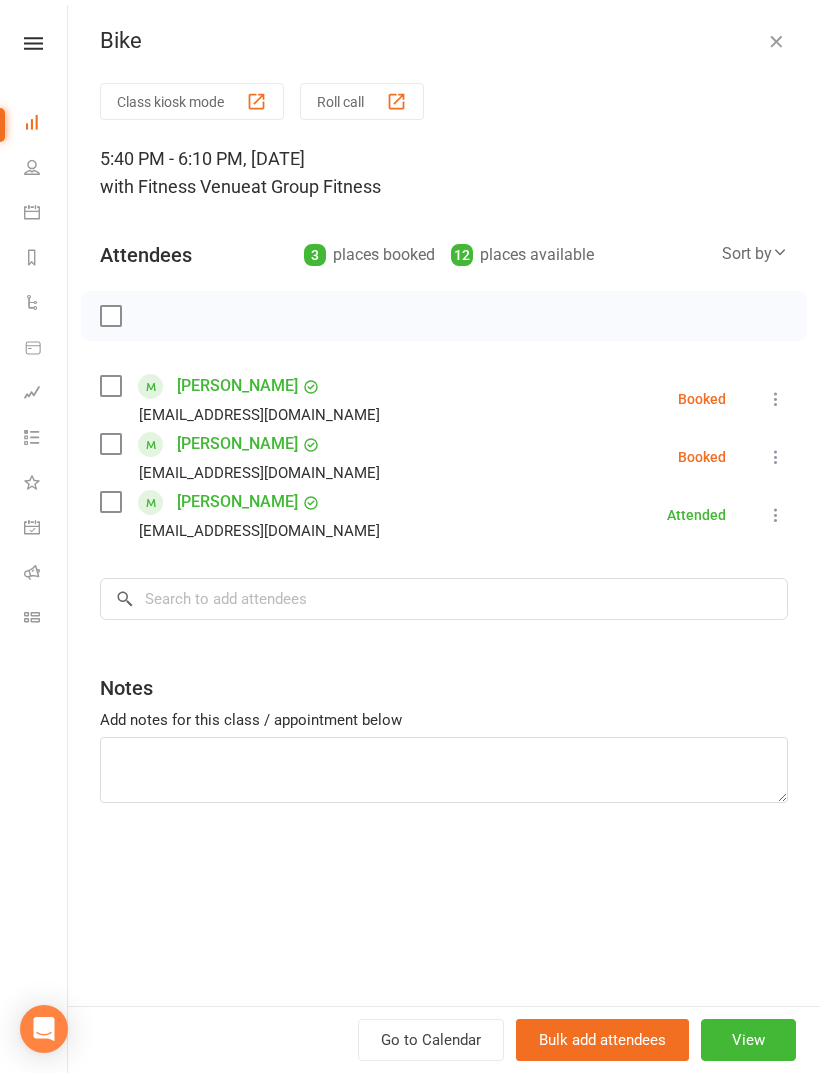 click on "Calendar" at bounding box center (46, 214) 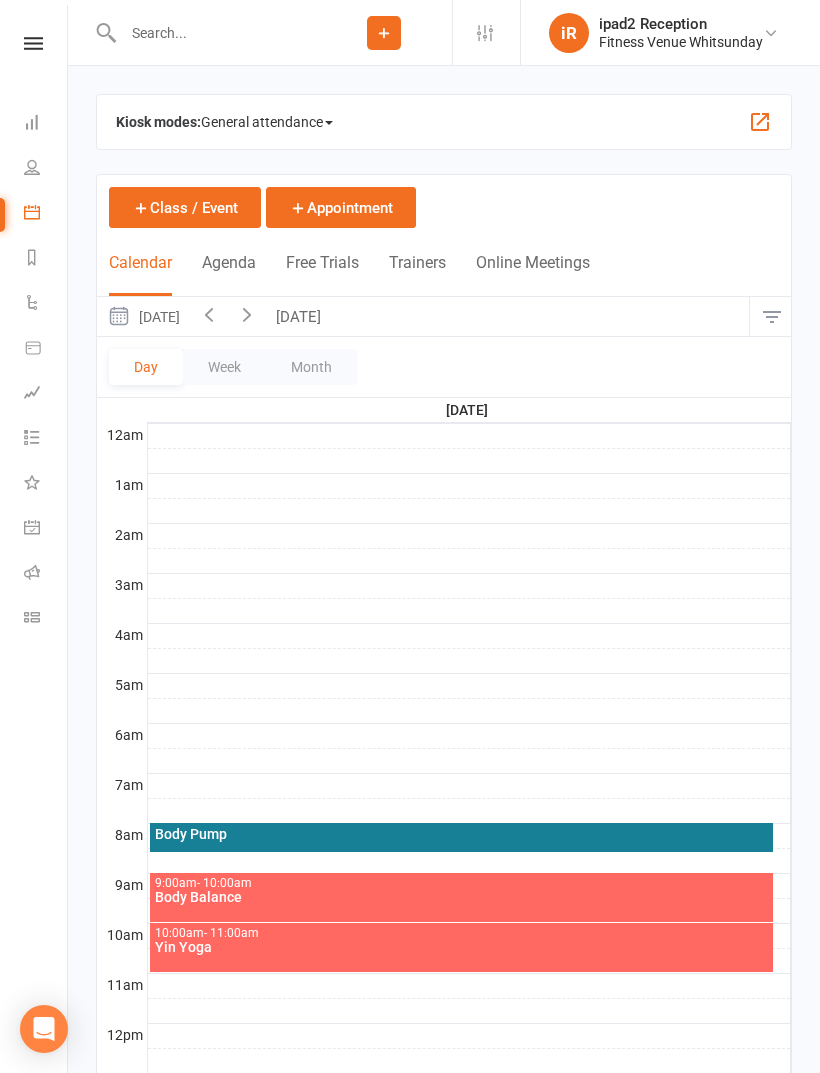 click on "General attendance" at bounding box center (267, 122) 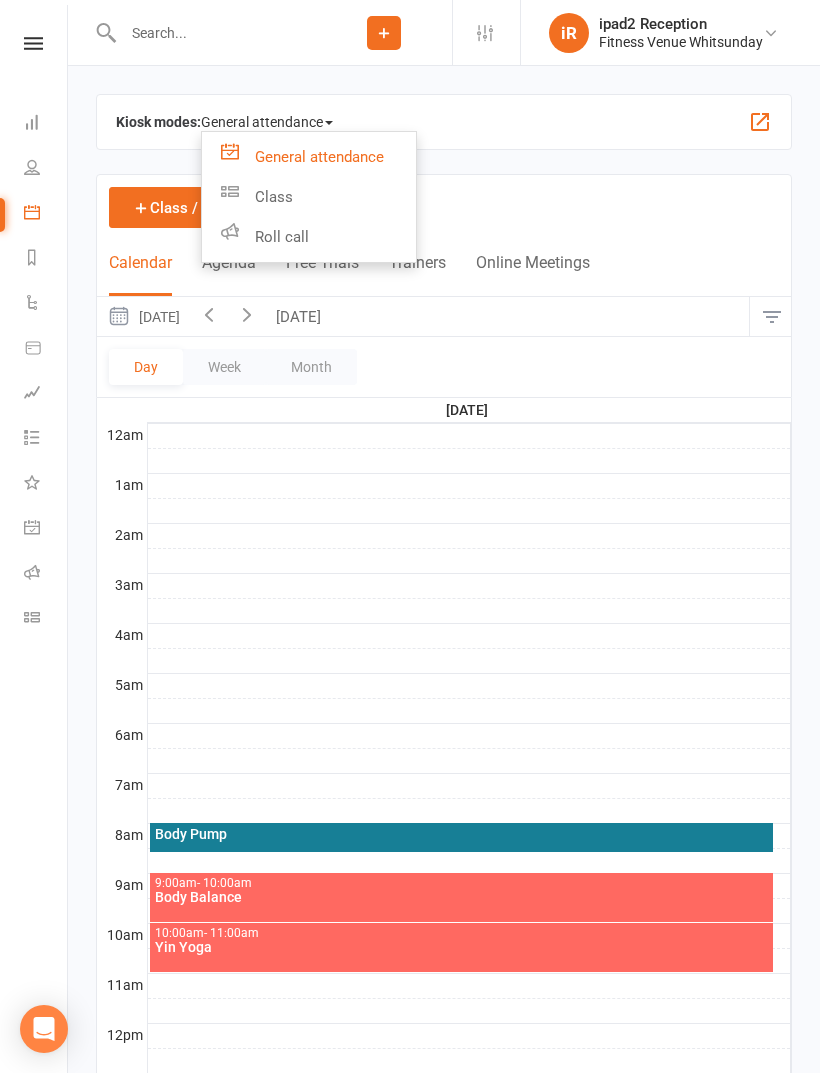 click on "Class" at bounding box center [309, 197] 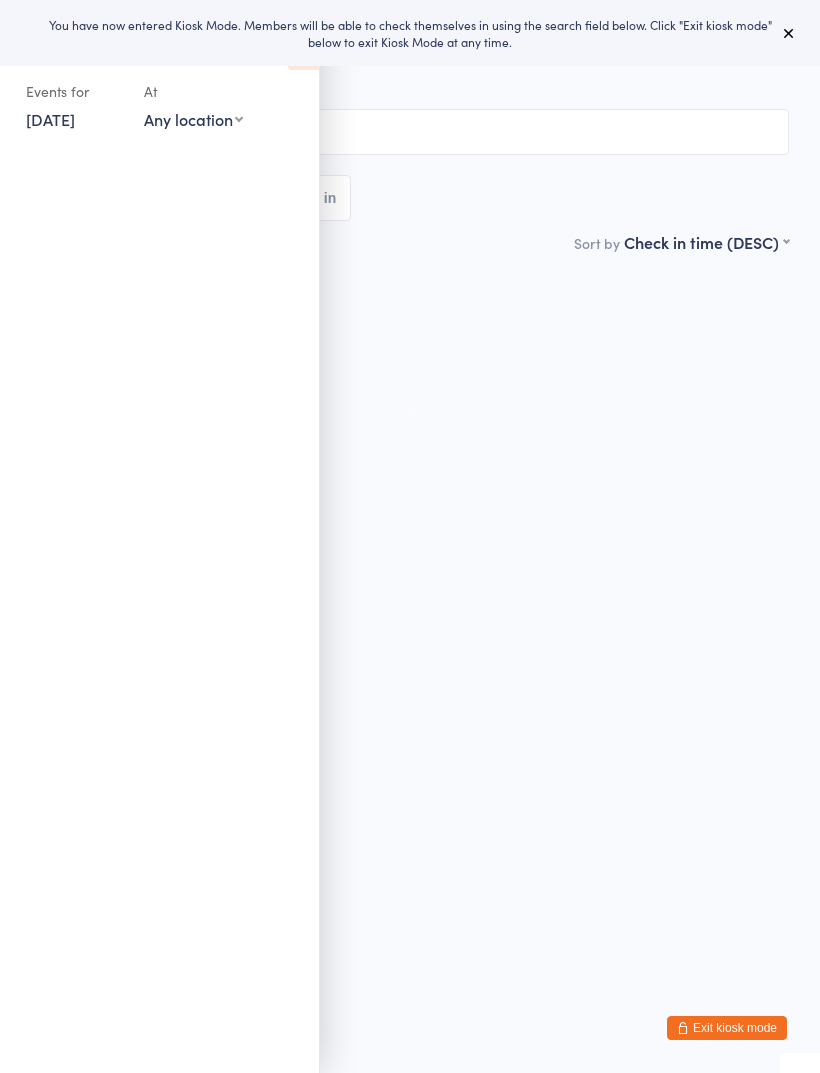 scroll, scrollTop: 0, scrollLeft: 0, axis: both 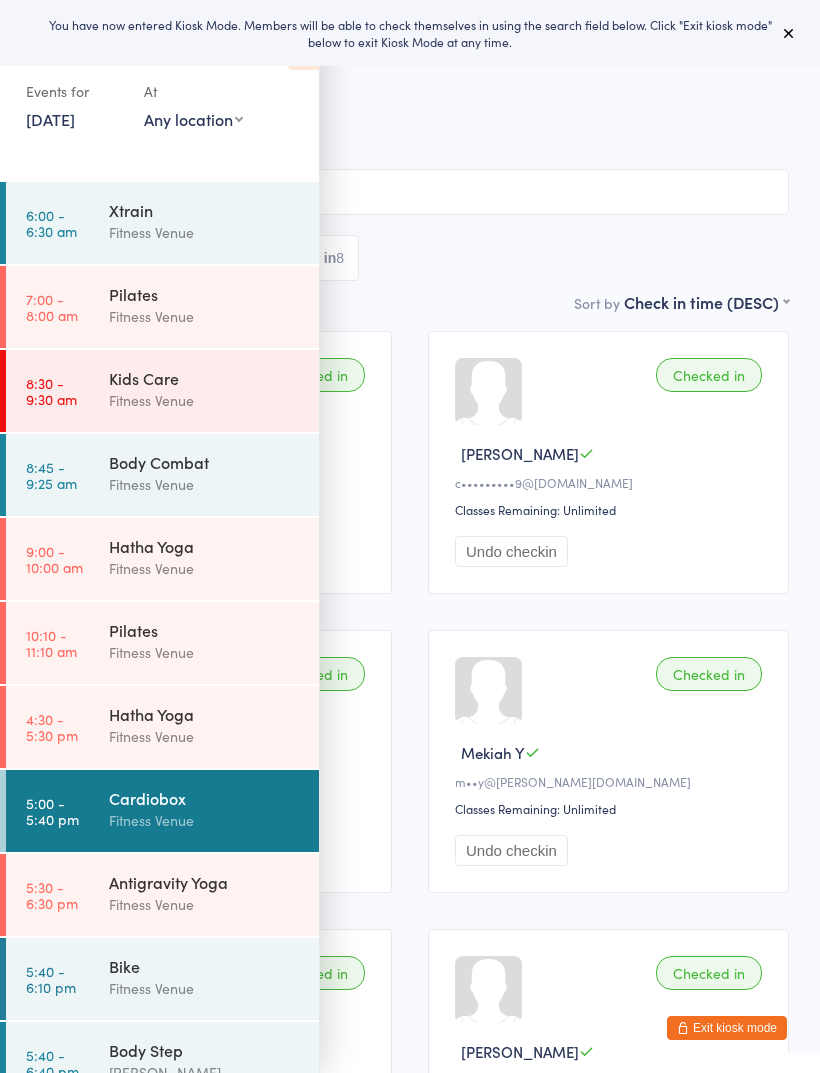 click on "Bike" at bounding box center (205, 966) 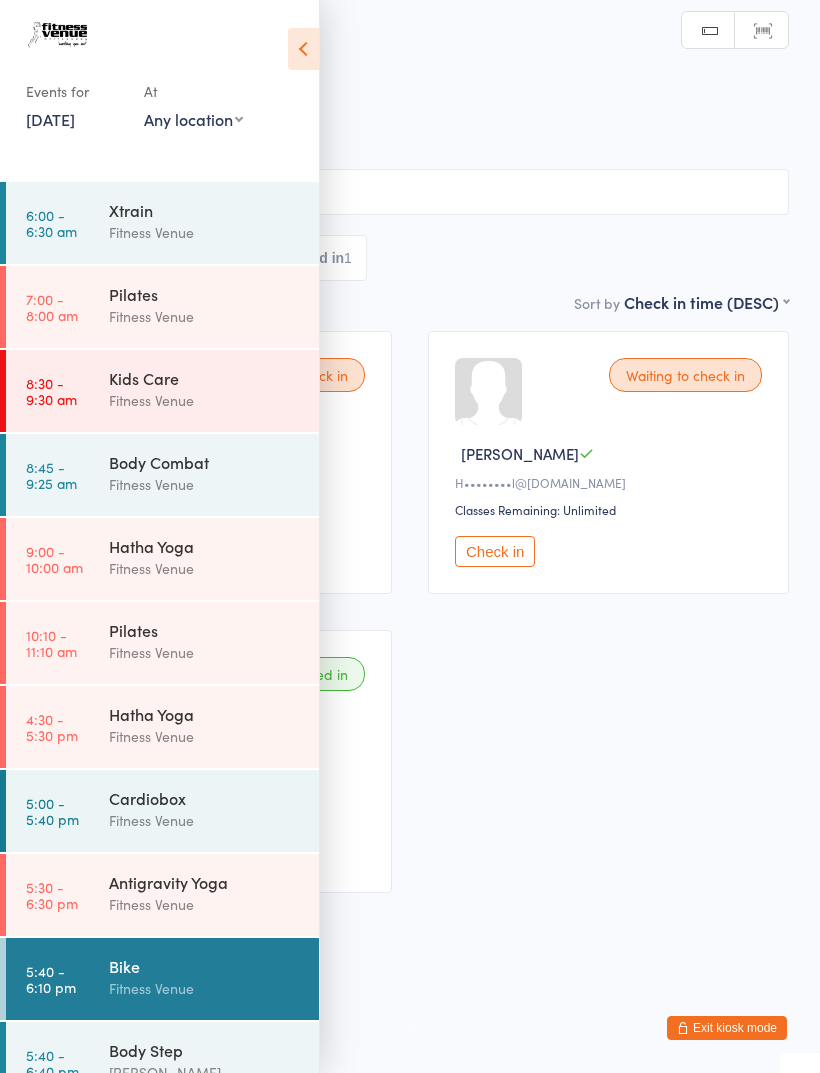 click at bounding box center (410, 192) 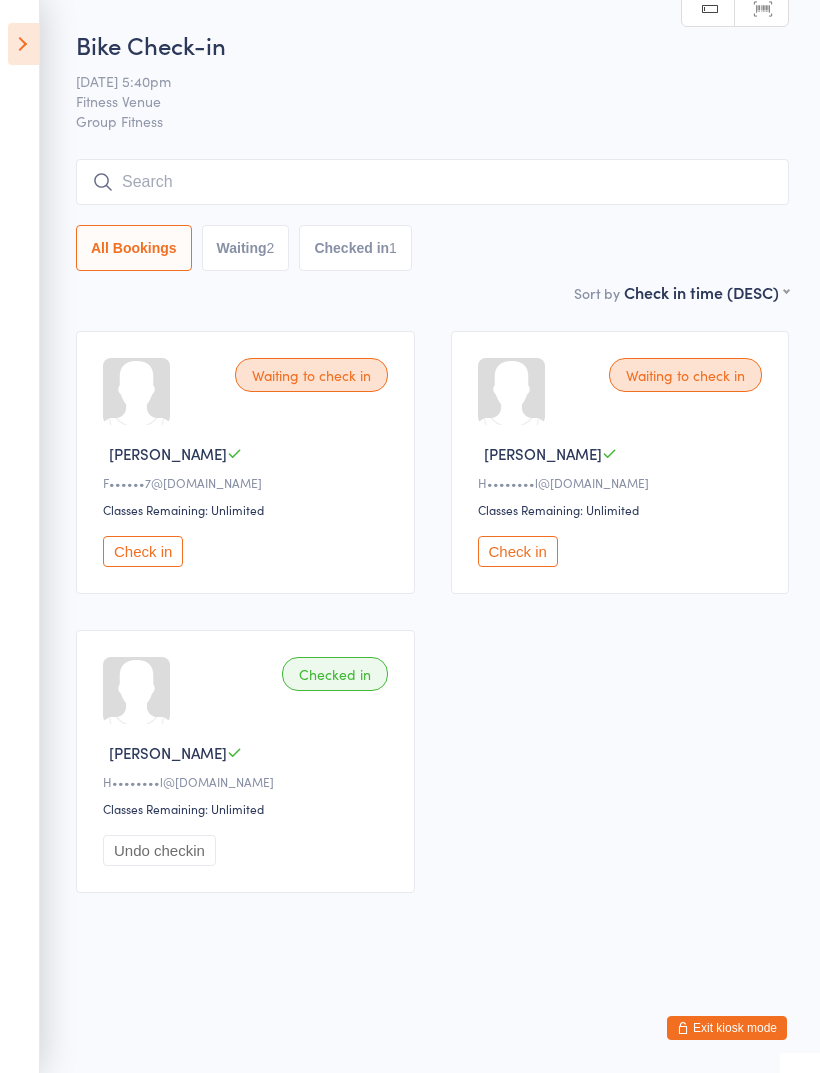click on "Checked in" at bounding box center [335, 674] 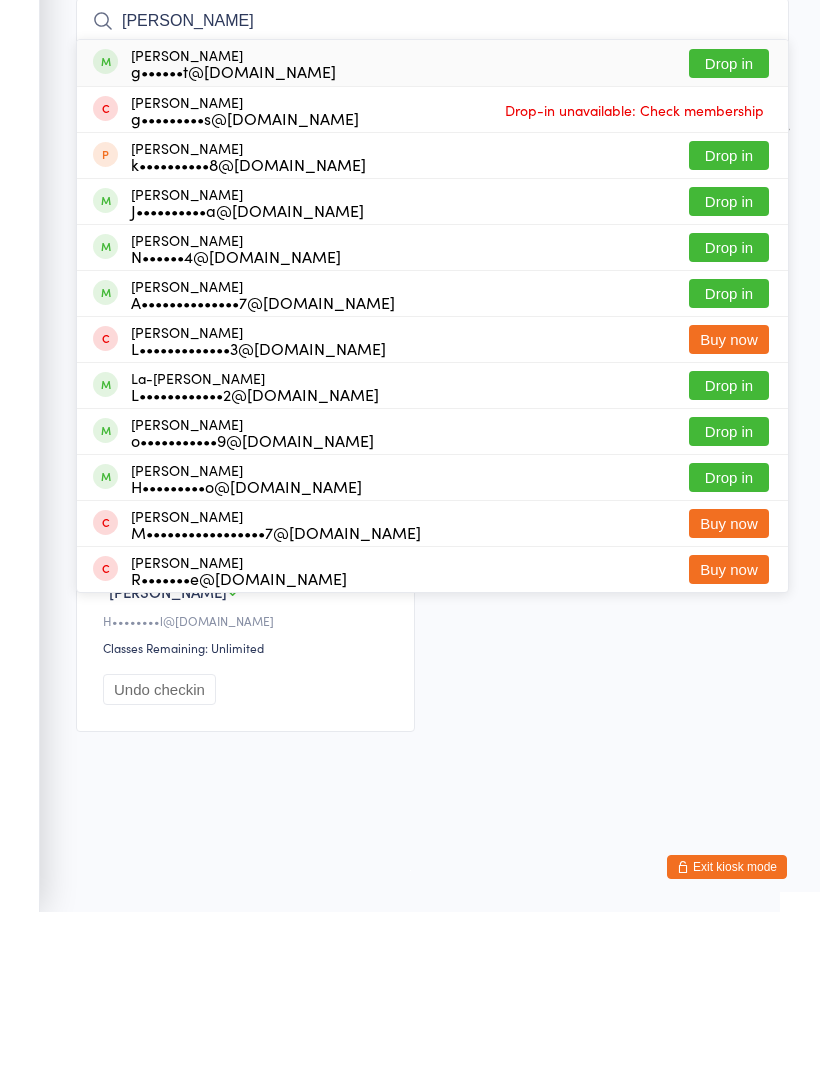 type on "Gary" 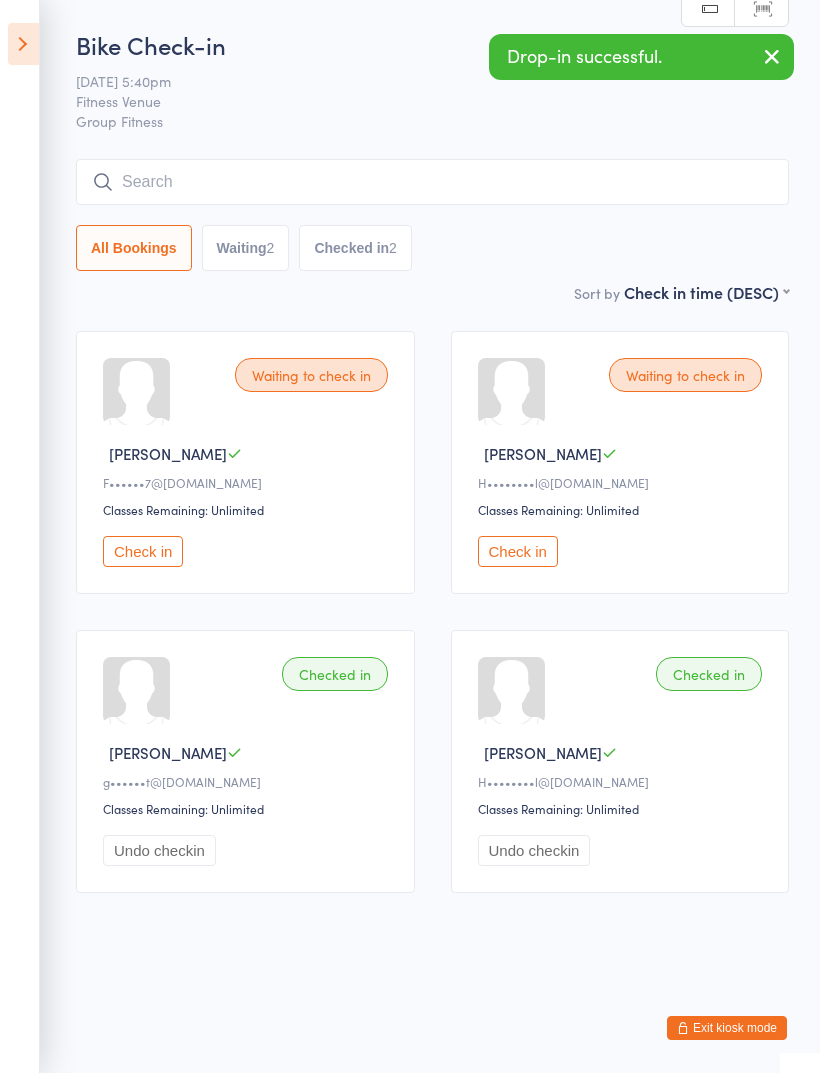 click at bounding box center (432, 182) 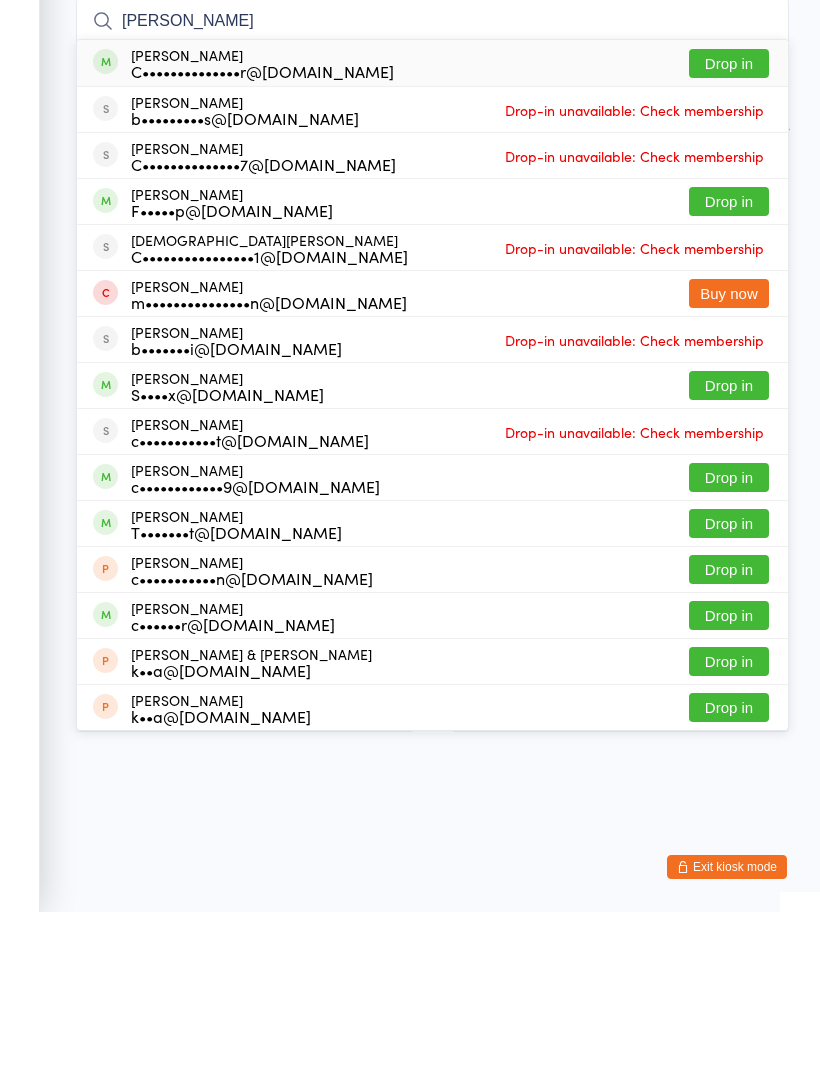 type on "Christine" 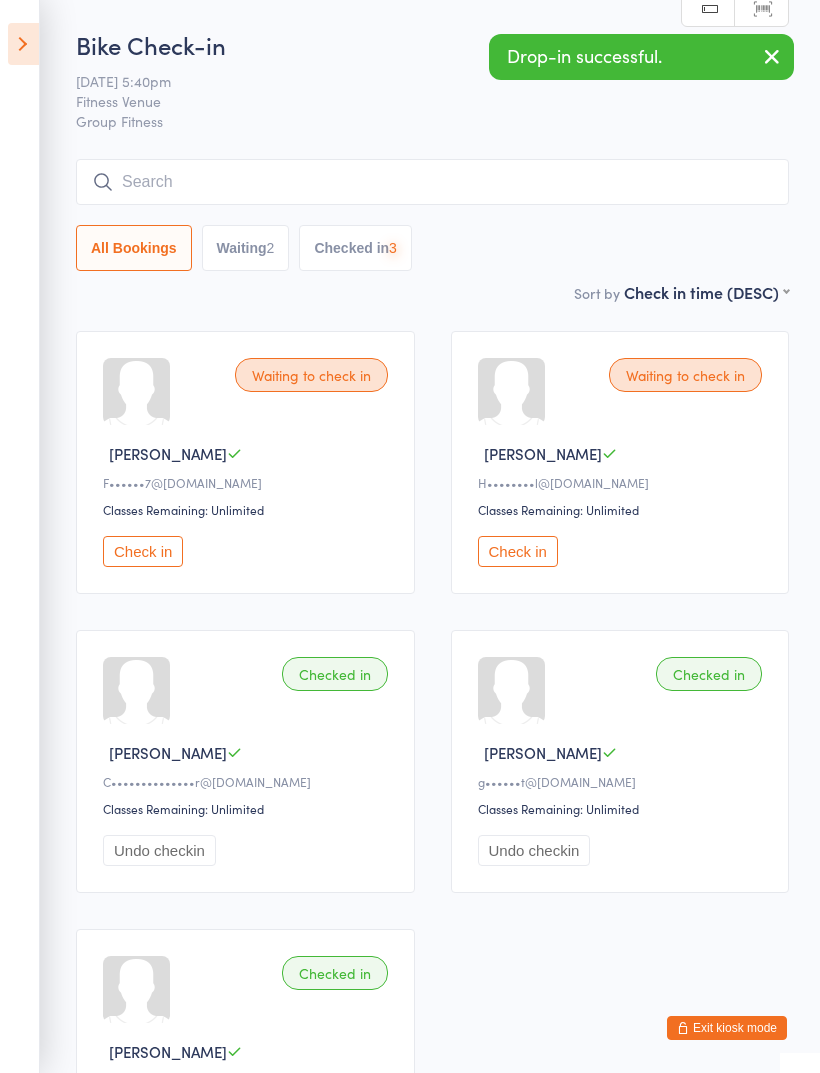 click at bounding box center [432, 182] 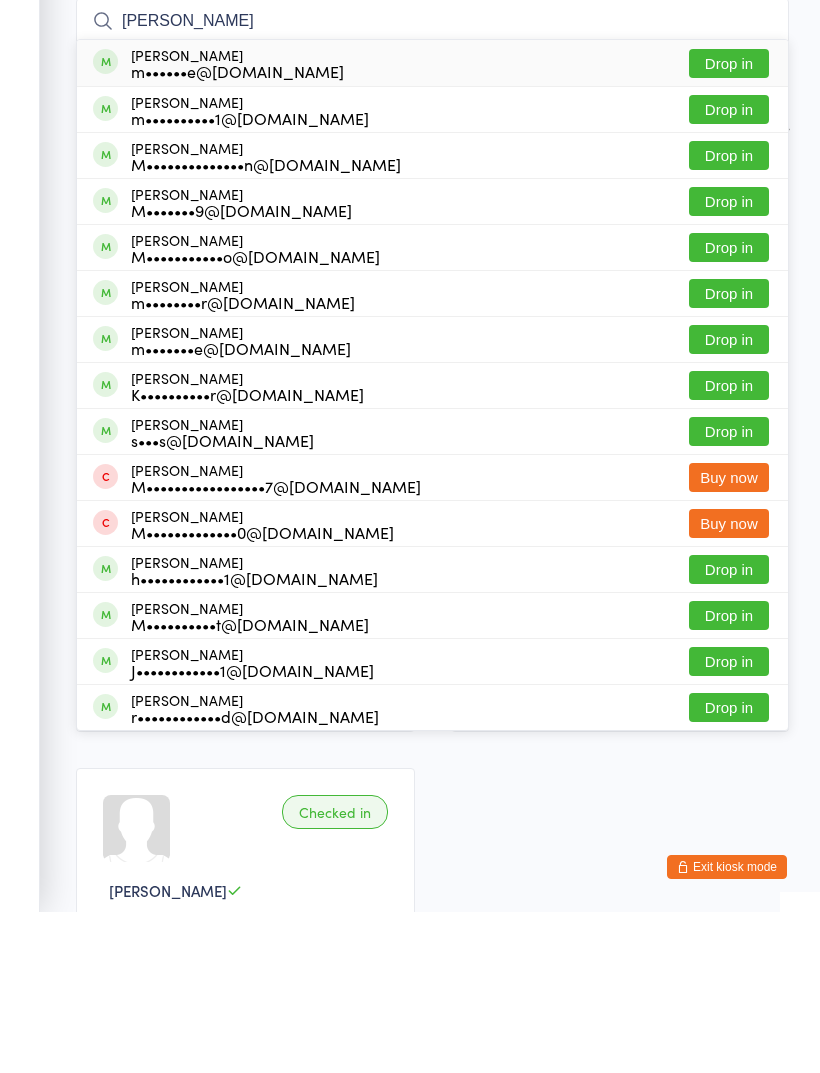 type on "Michelle" 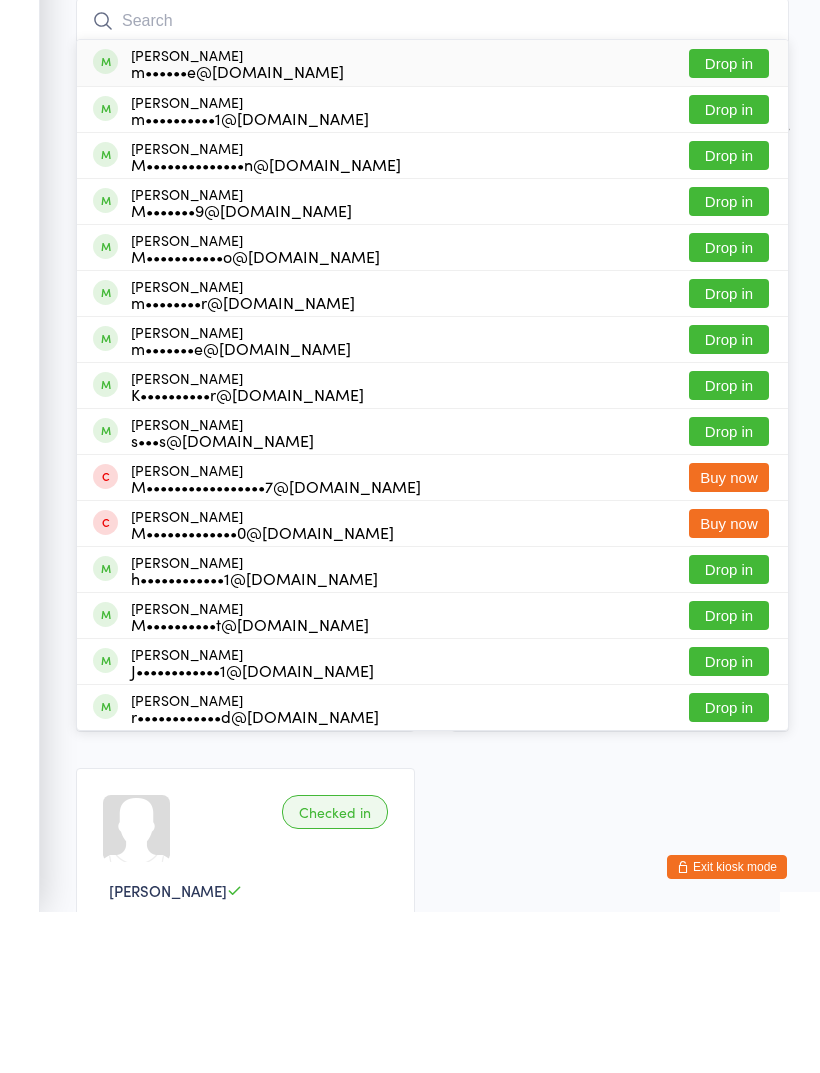 scroll, scrollTop: 161, scrollLeft: 0, axis: vertical 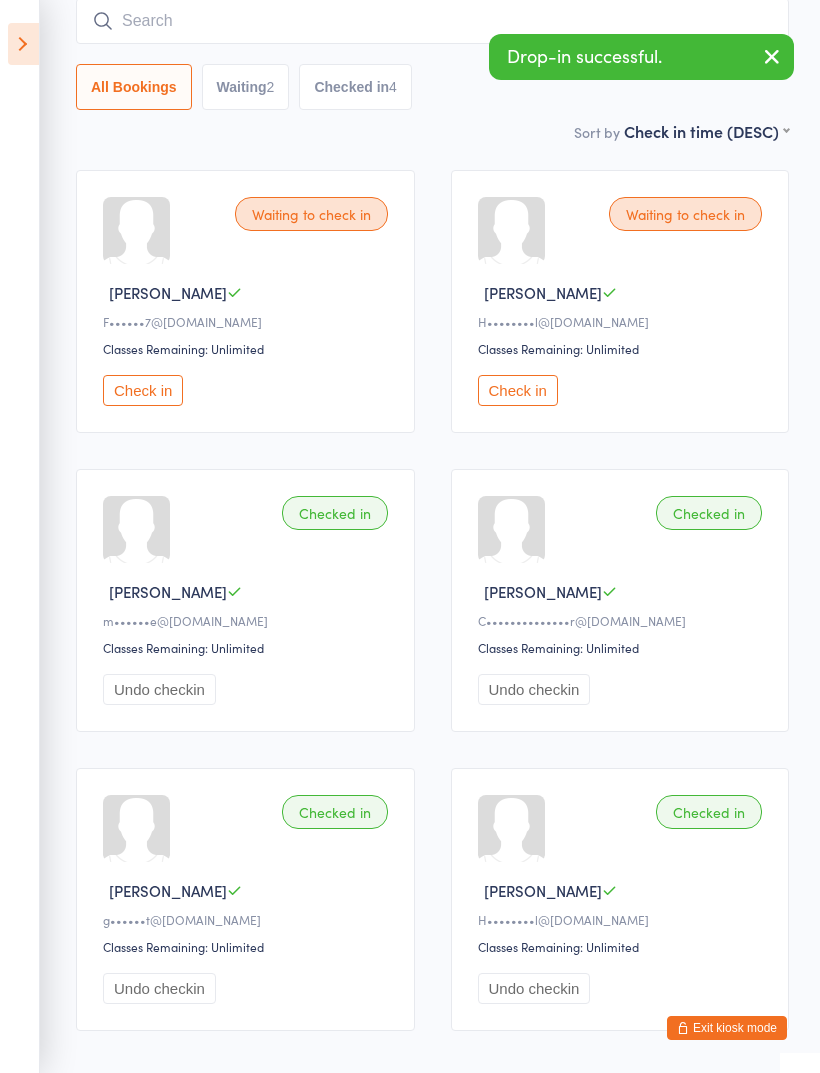 click at bounding box center (432, 21) 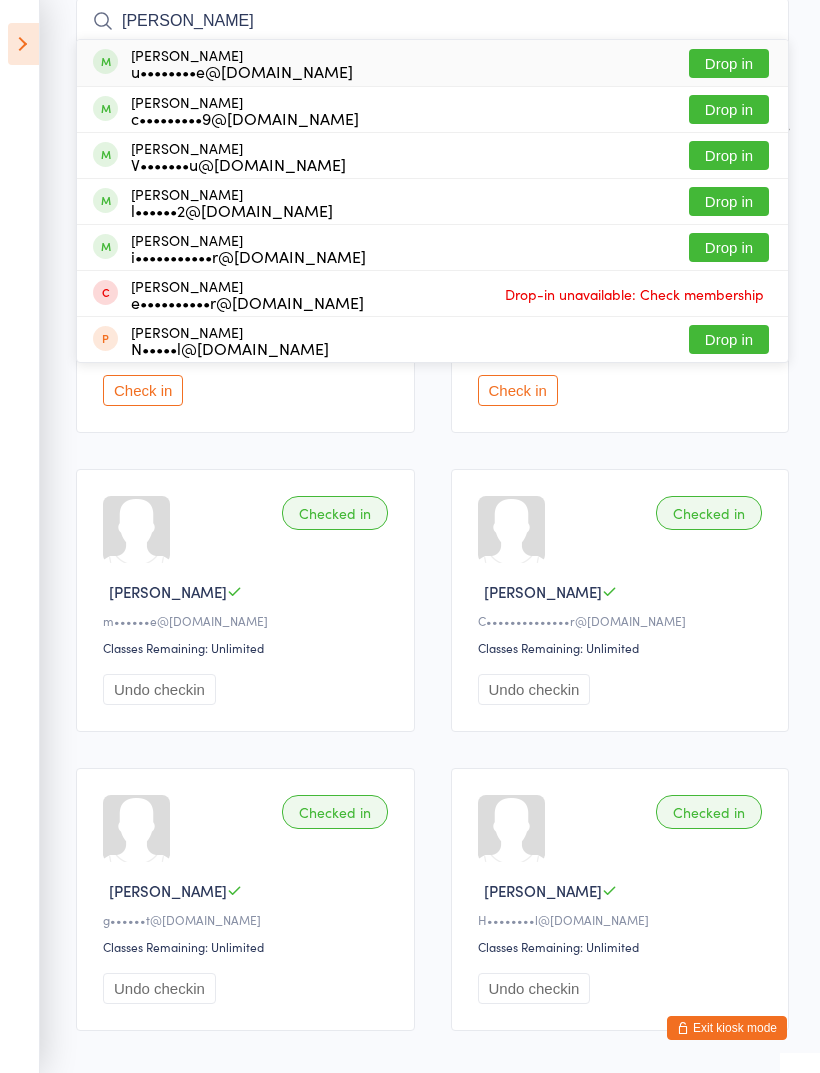 type on "Louise" 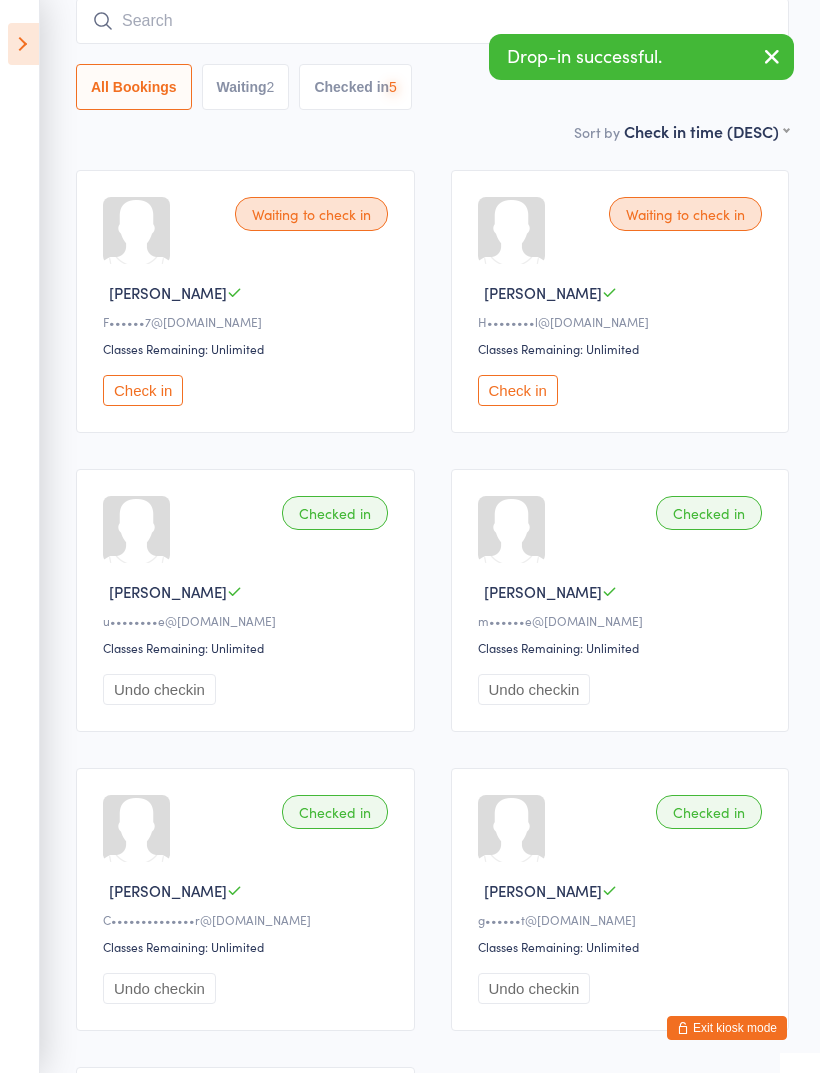 click at bounding box center (432, 21) 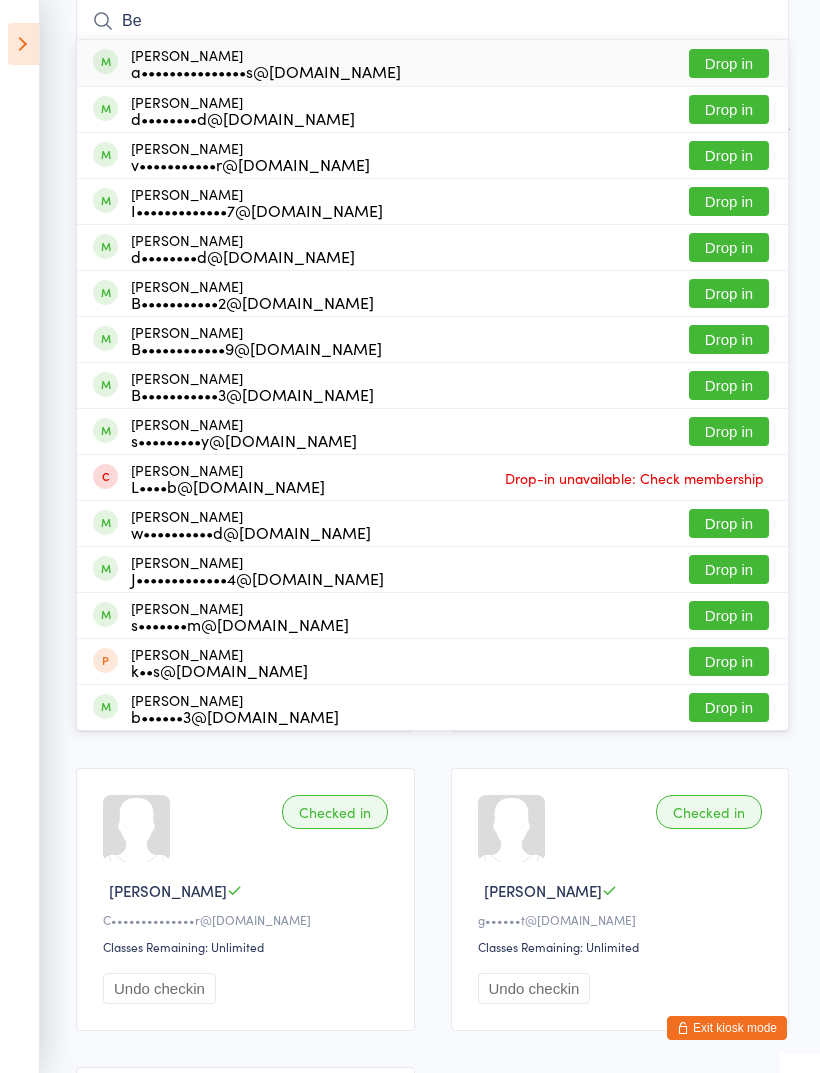 type on "B" 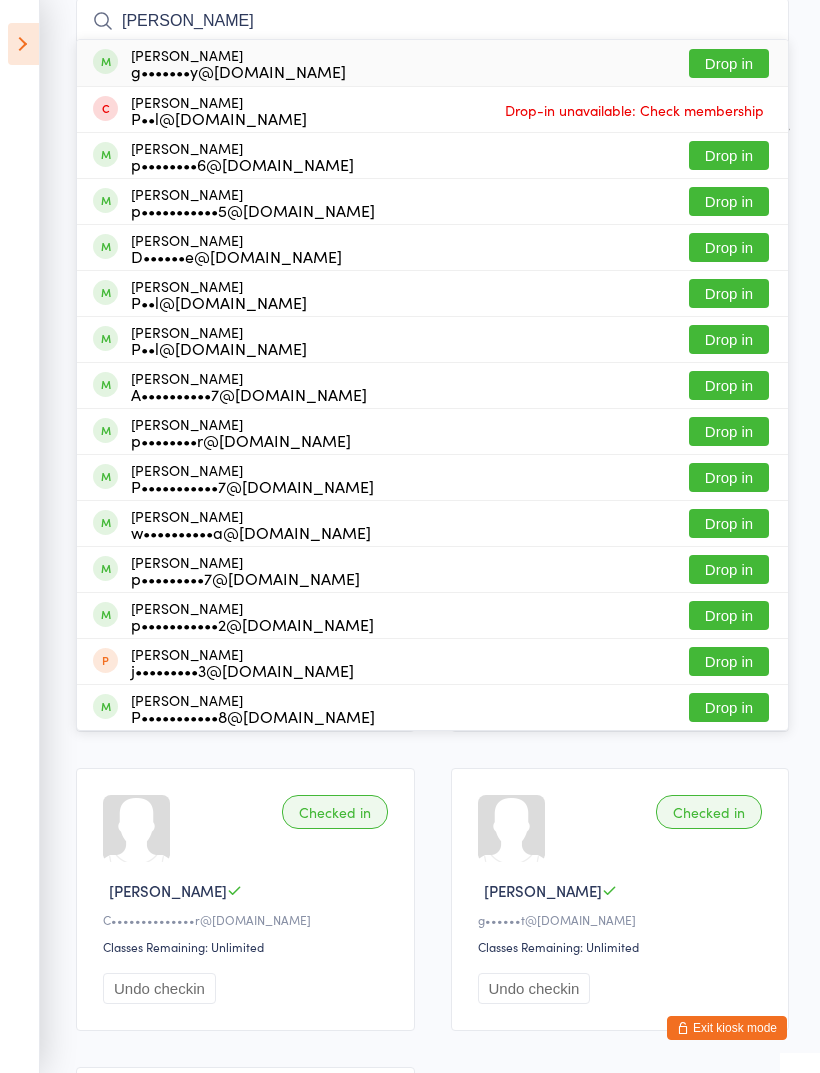 type on "Paul" 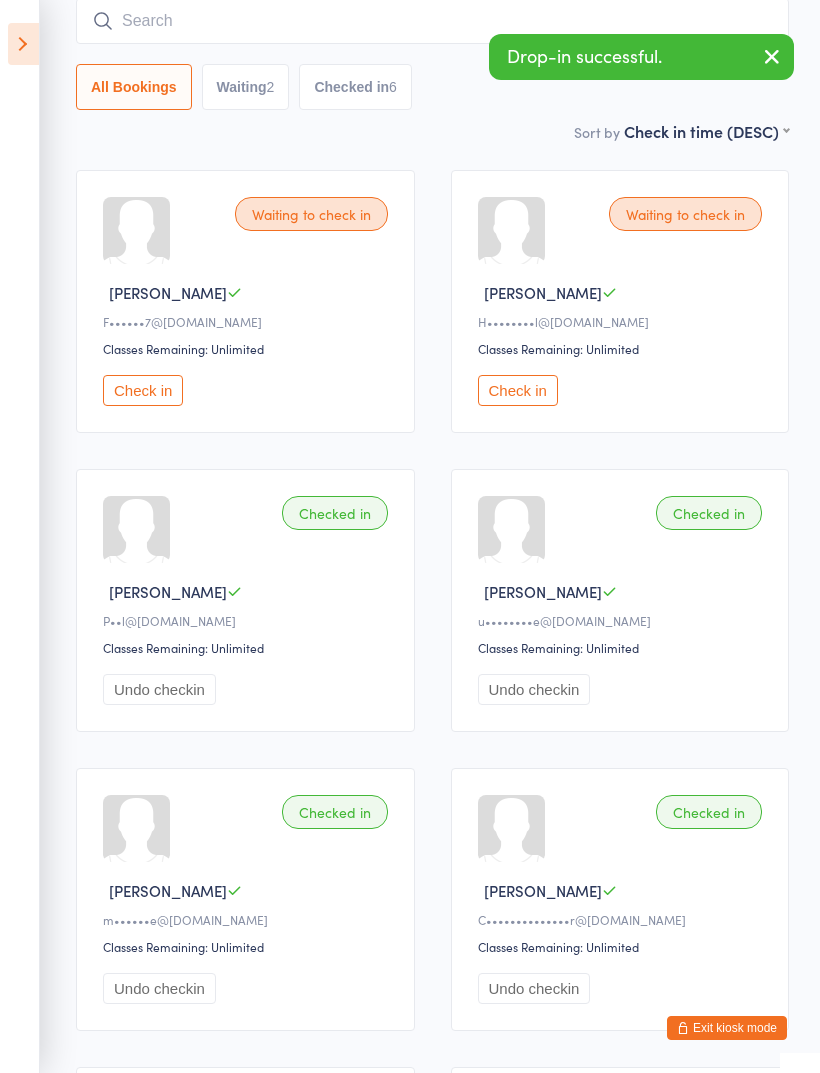 click at bounding box center [432, 21] 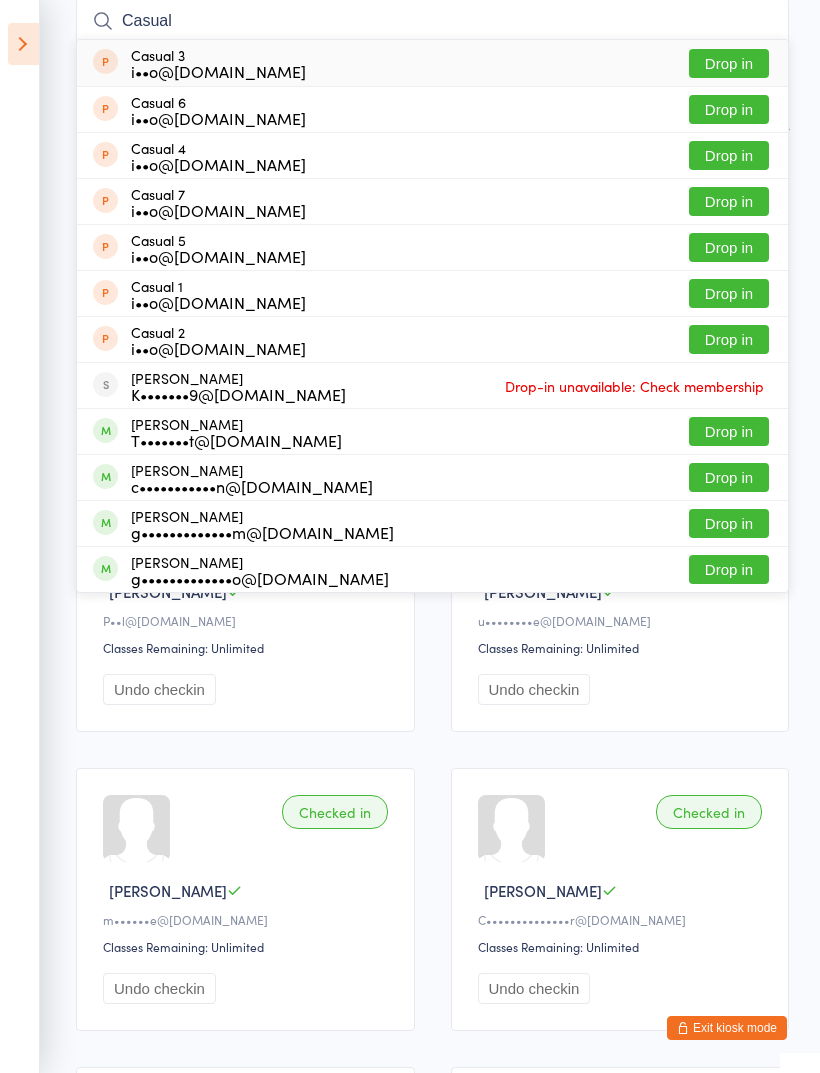 type on "Casual" 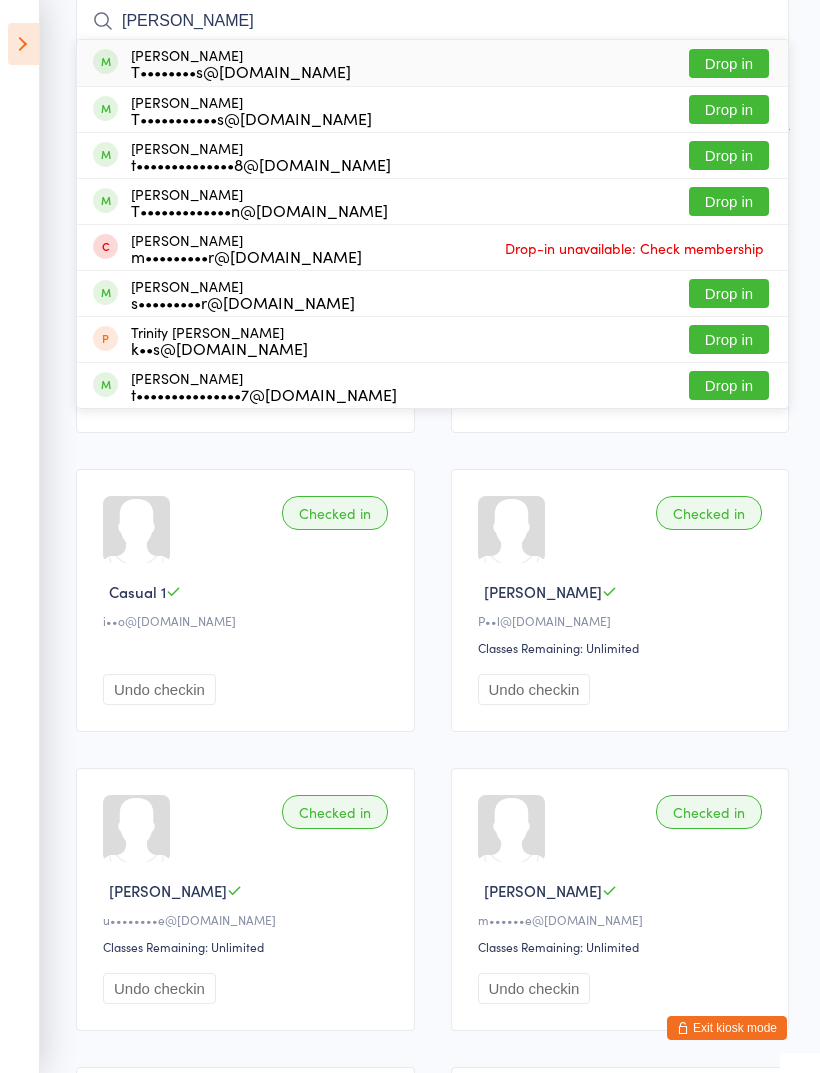 type on "Trish" 